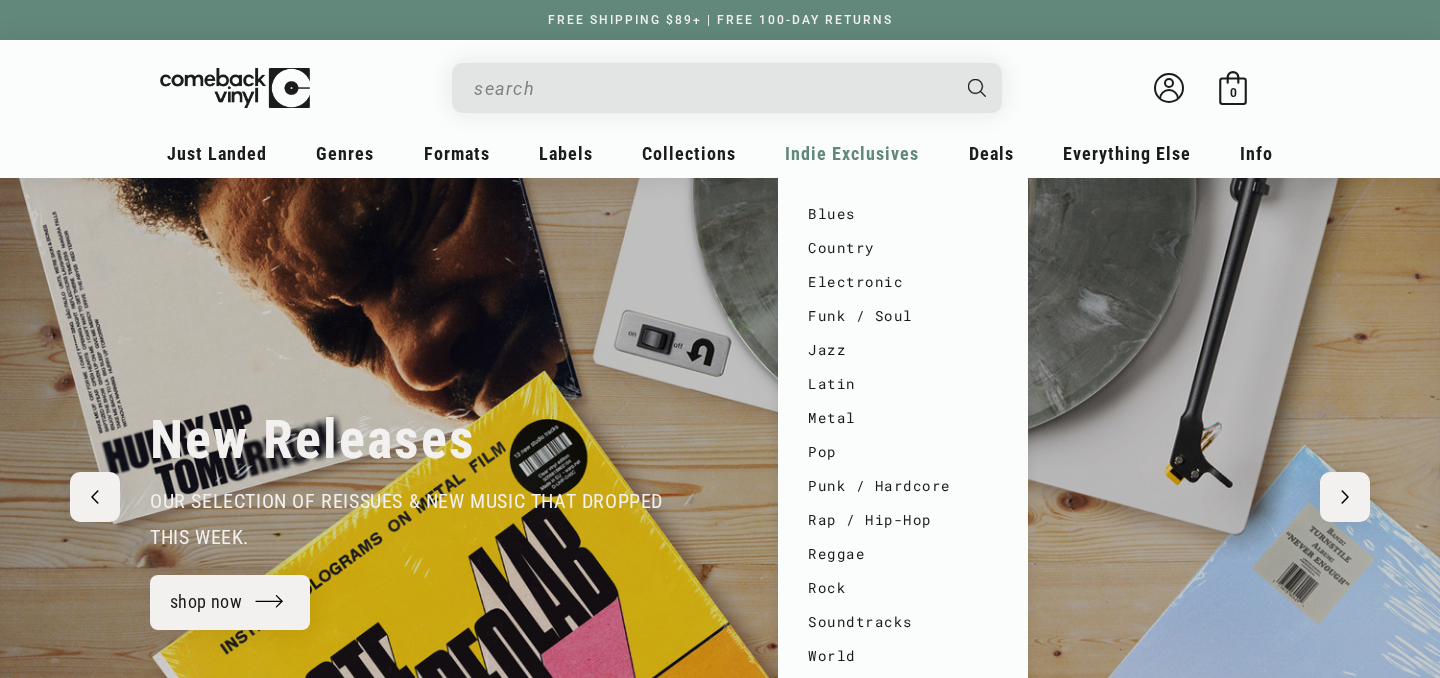 scroll, scrollTop: 0, scrollLeft: 0, axis: both 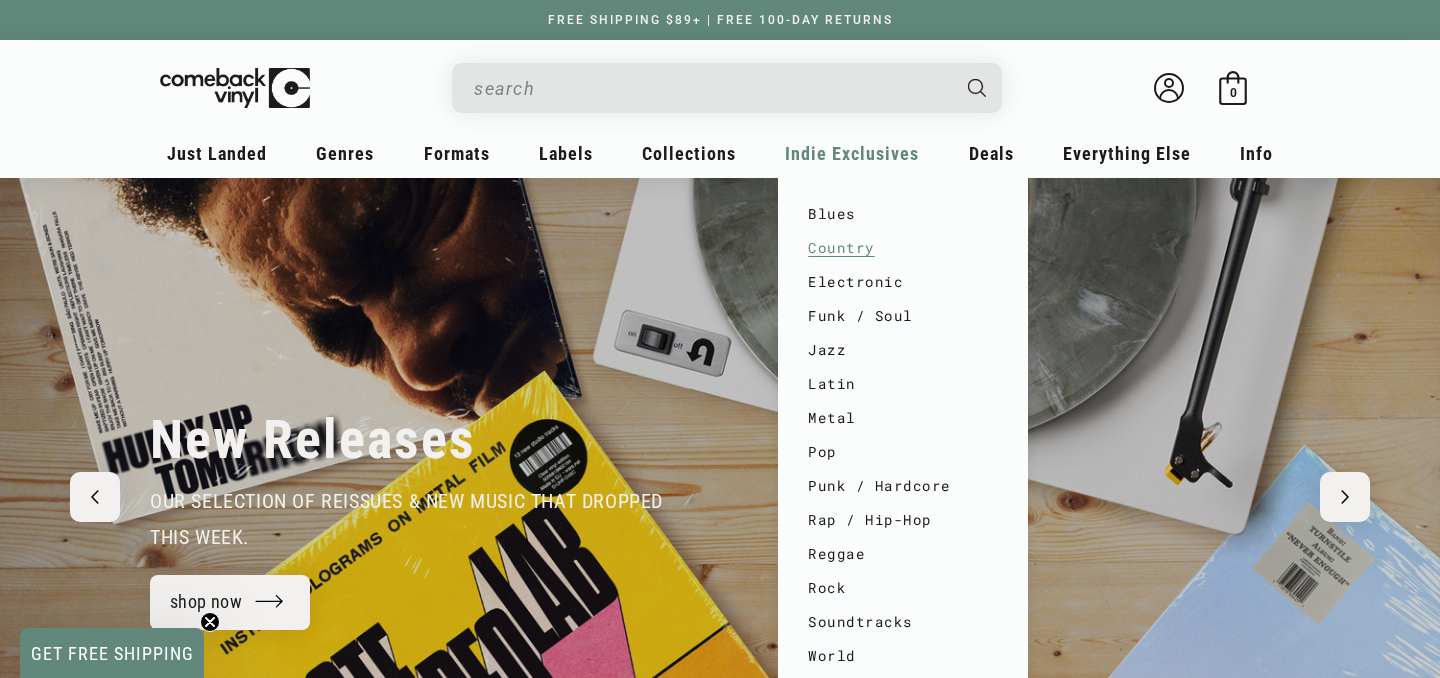 click on "Country" at bounding box center (903, 248) 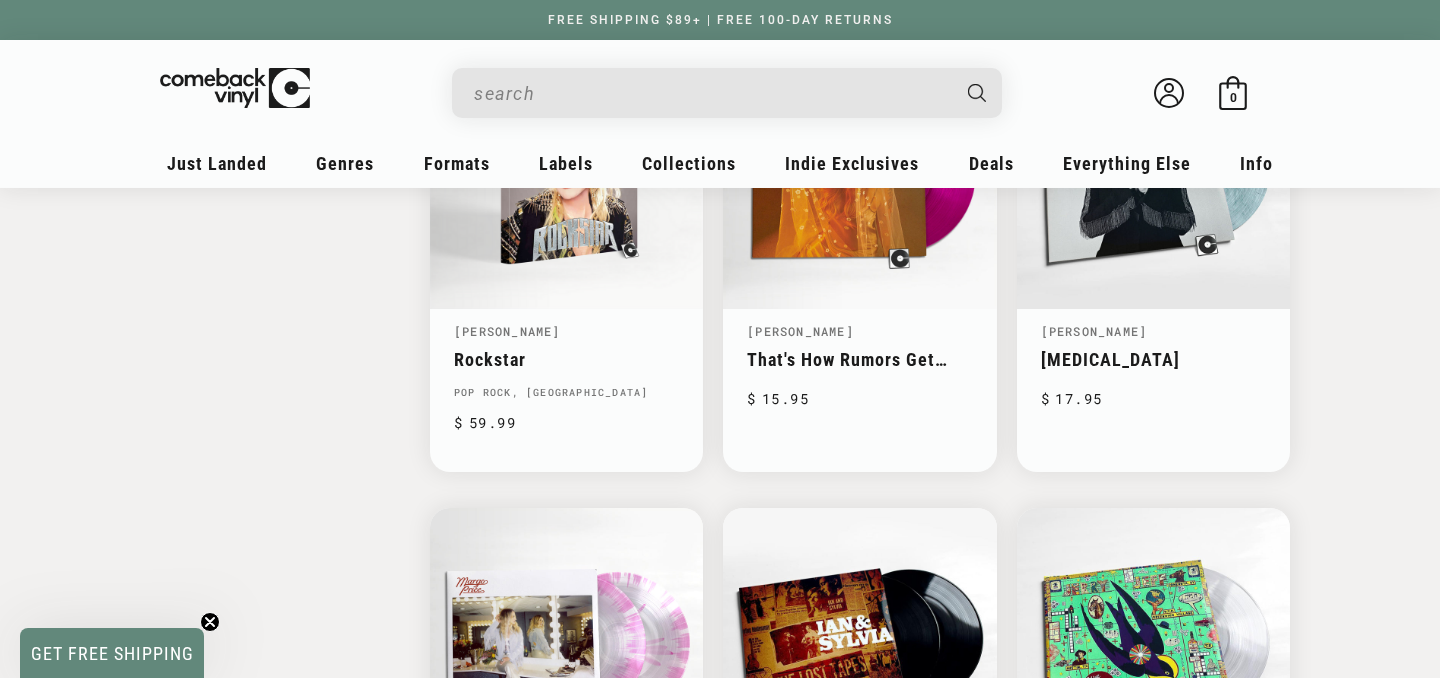 scroll, scrollTop: 3091, scrollLeft: 0, axis: vertical 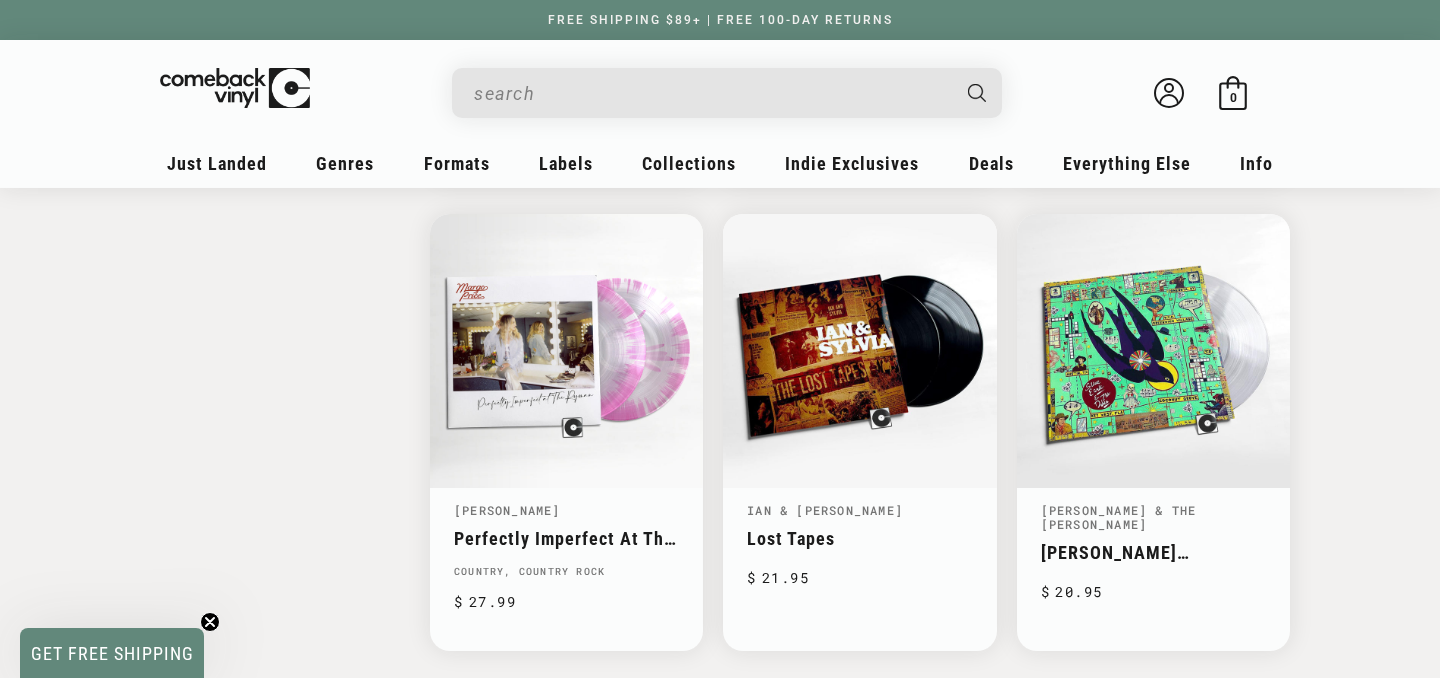 click at bounding box center (711, 93) 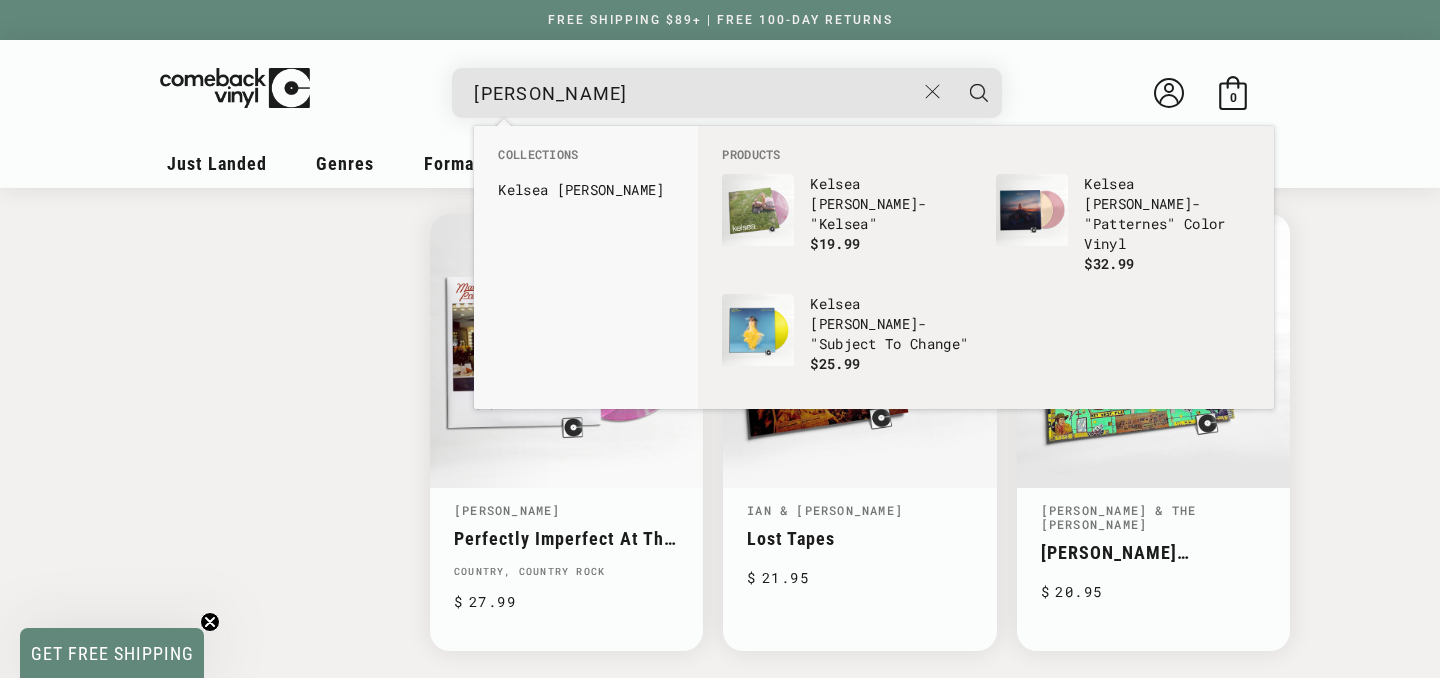 type on "kelsea ballerini" 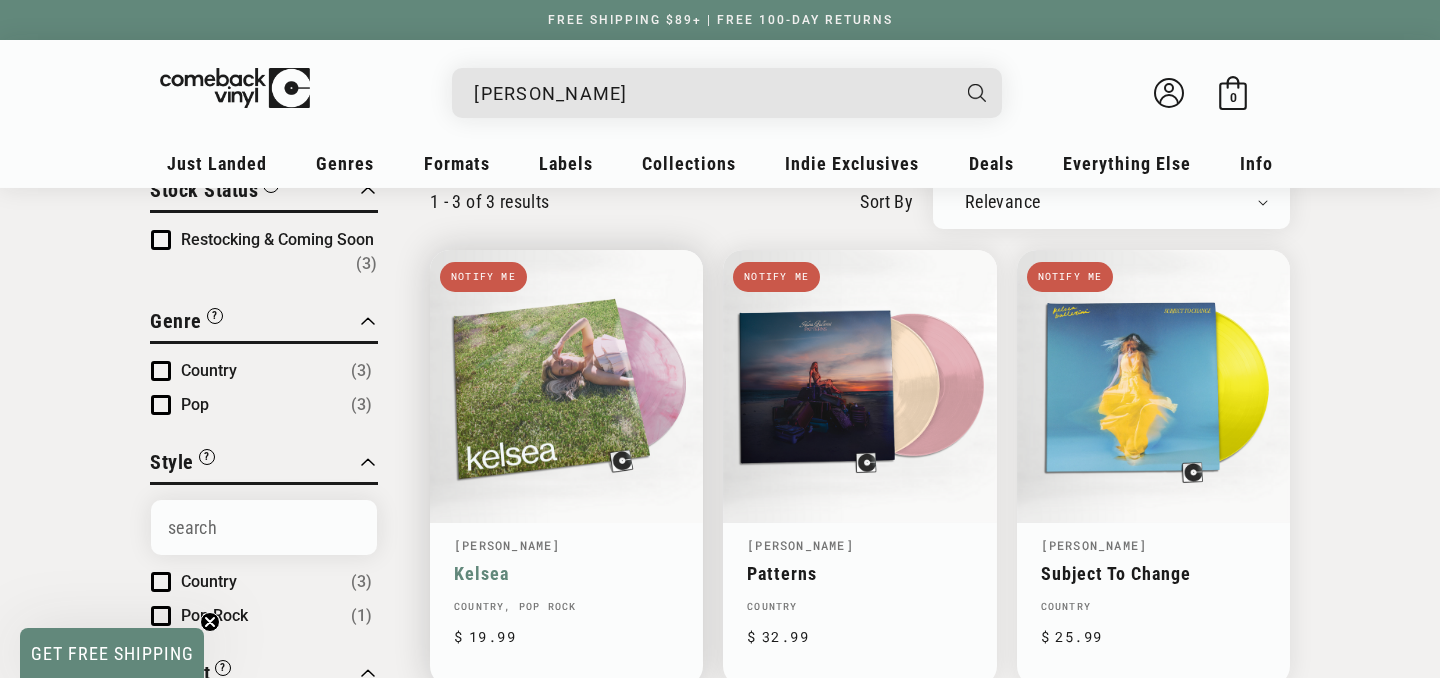 scroll, scrollTop: 162, scrollLeft: 0, axis: vertical 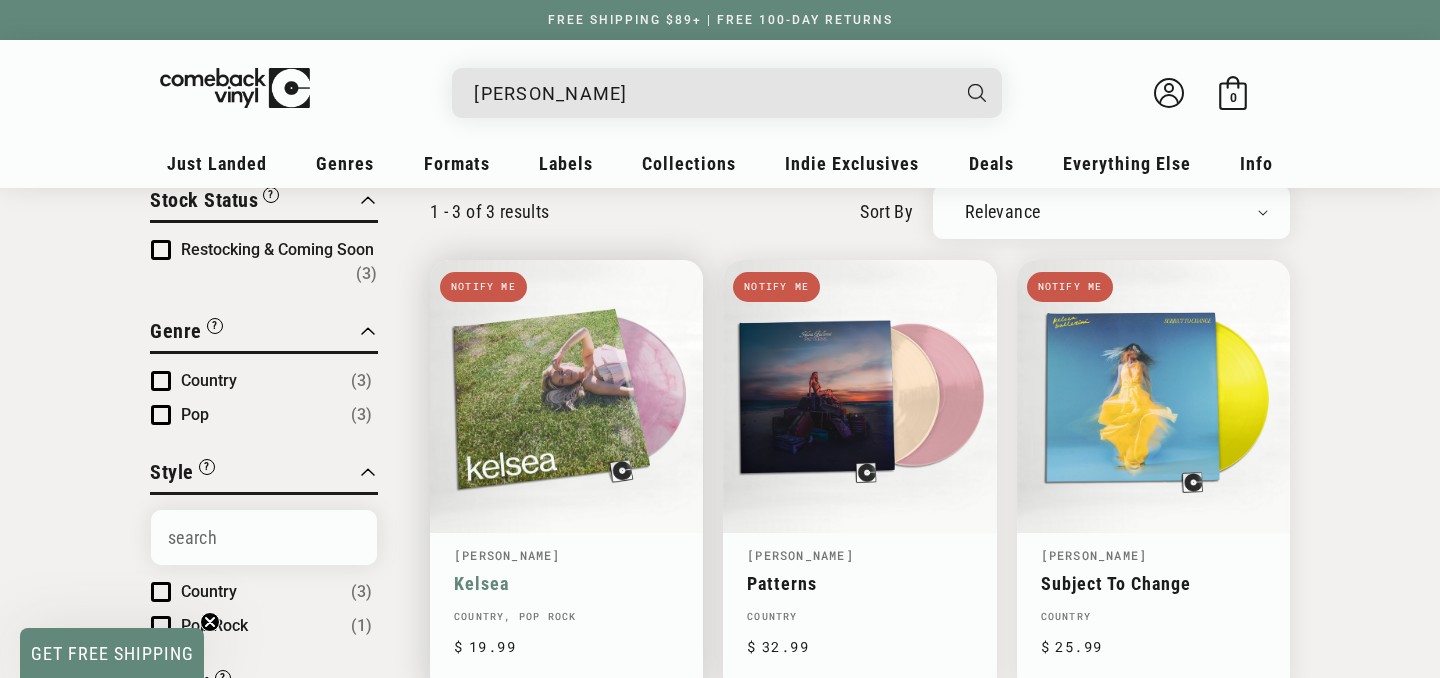 click on "Kelsea" at bounding box center [566, 583] 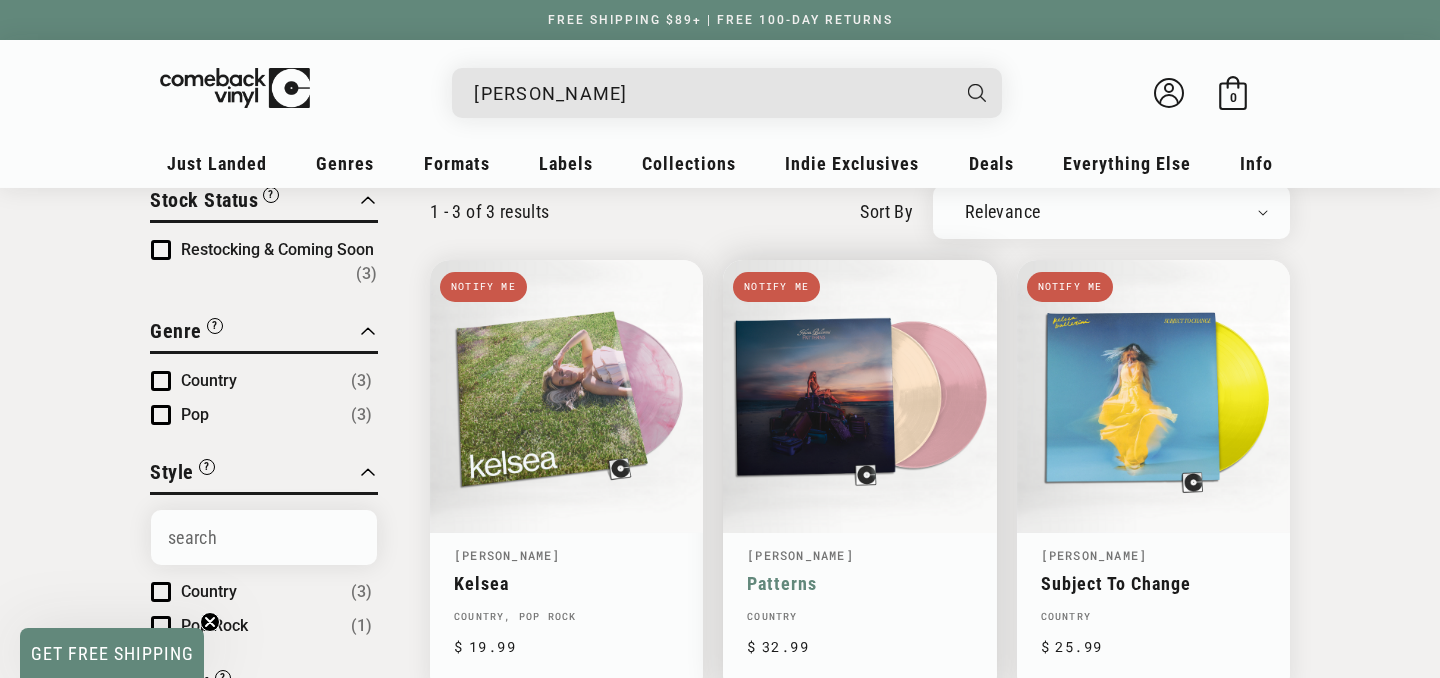 click on "Patterns" at bounding box center [859, 583] 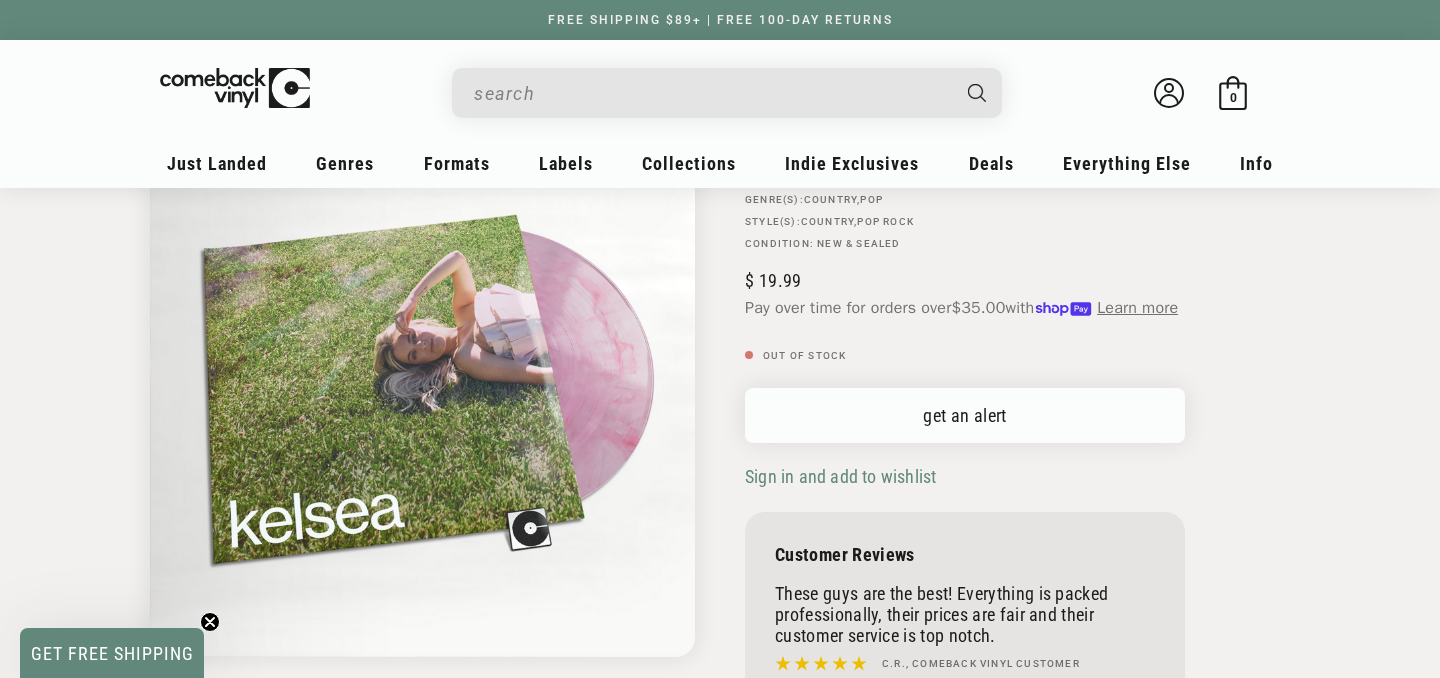 scroll, scrollTop: 256, scrollLeft: 0, axis: vertical 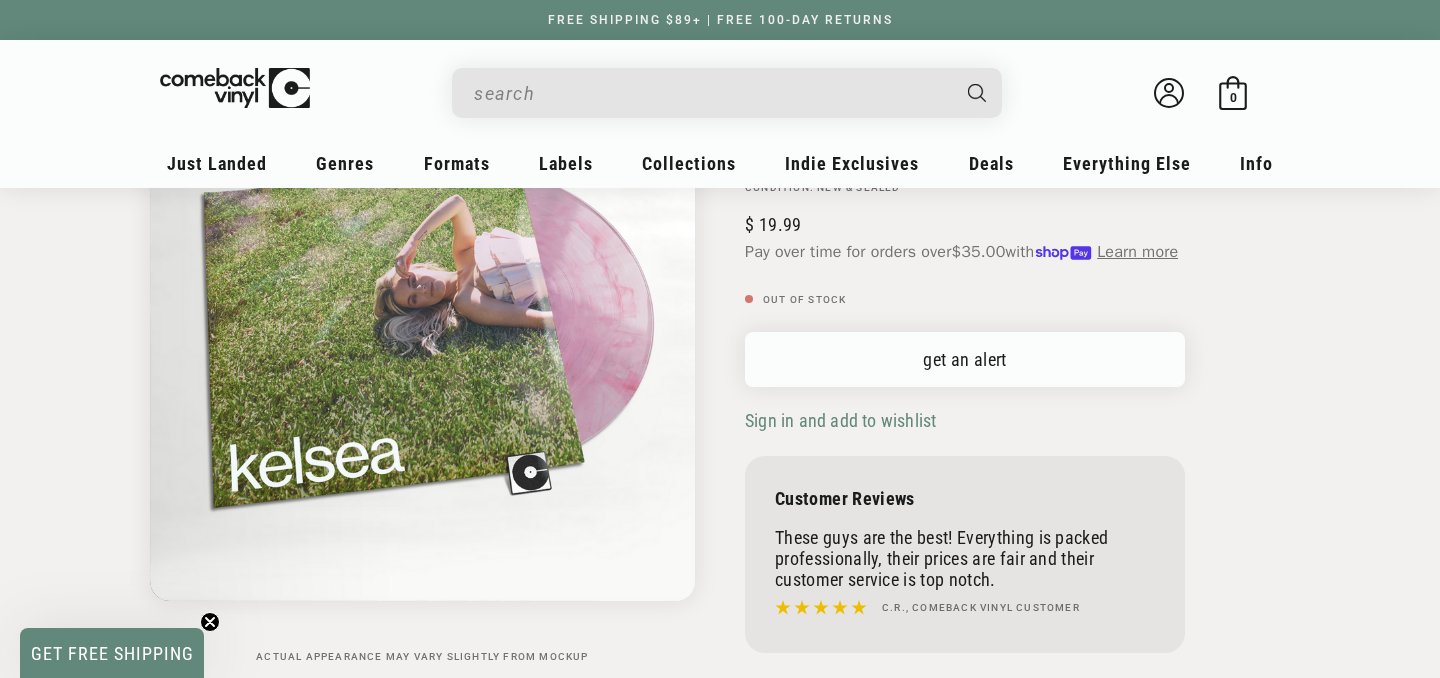 click on "get an alert" at bounding box center (965, 359) 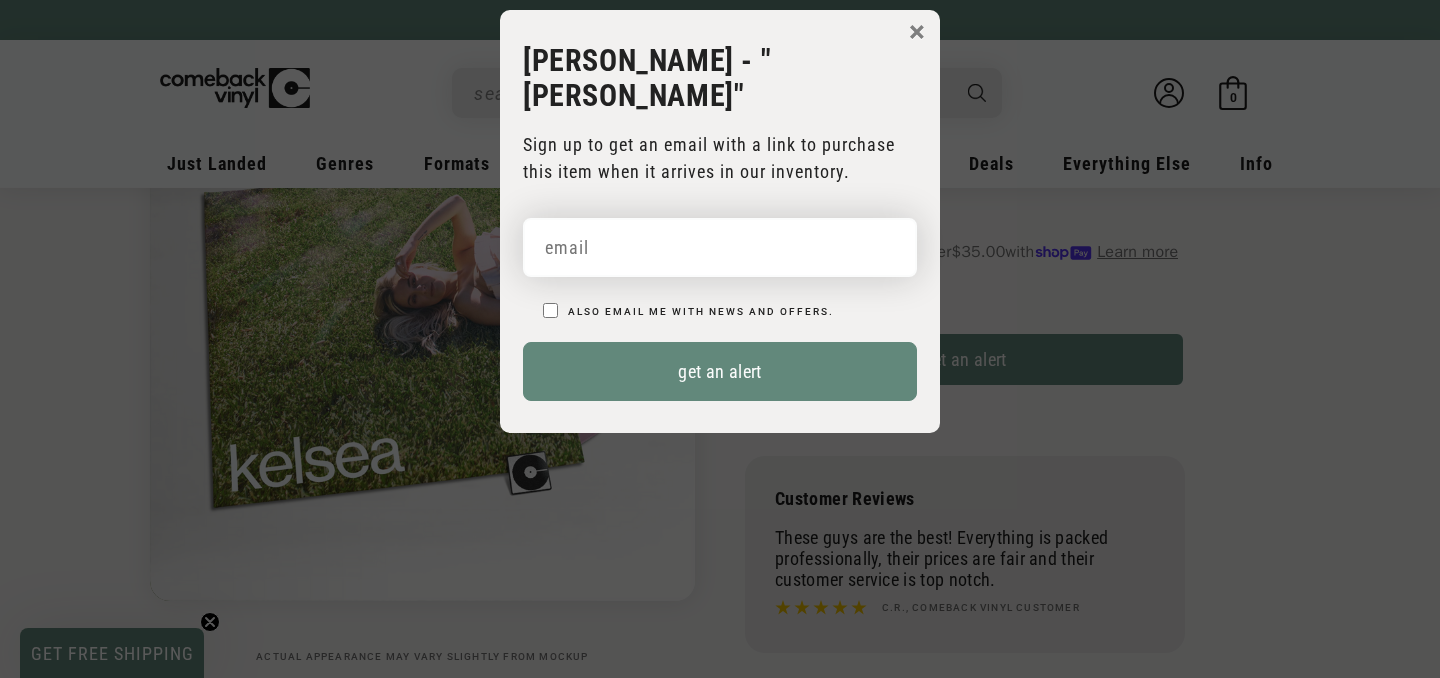 click at bounding box center [720, 247] 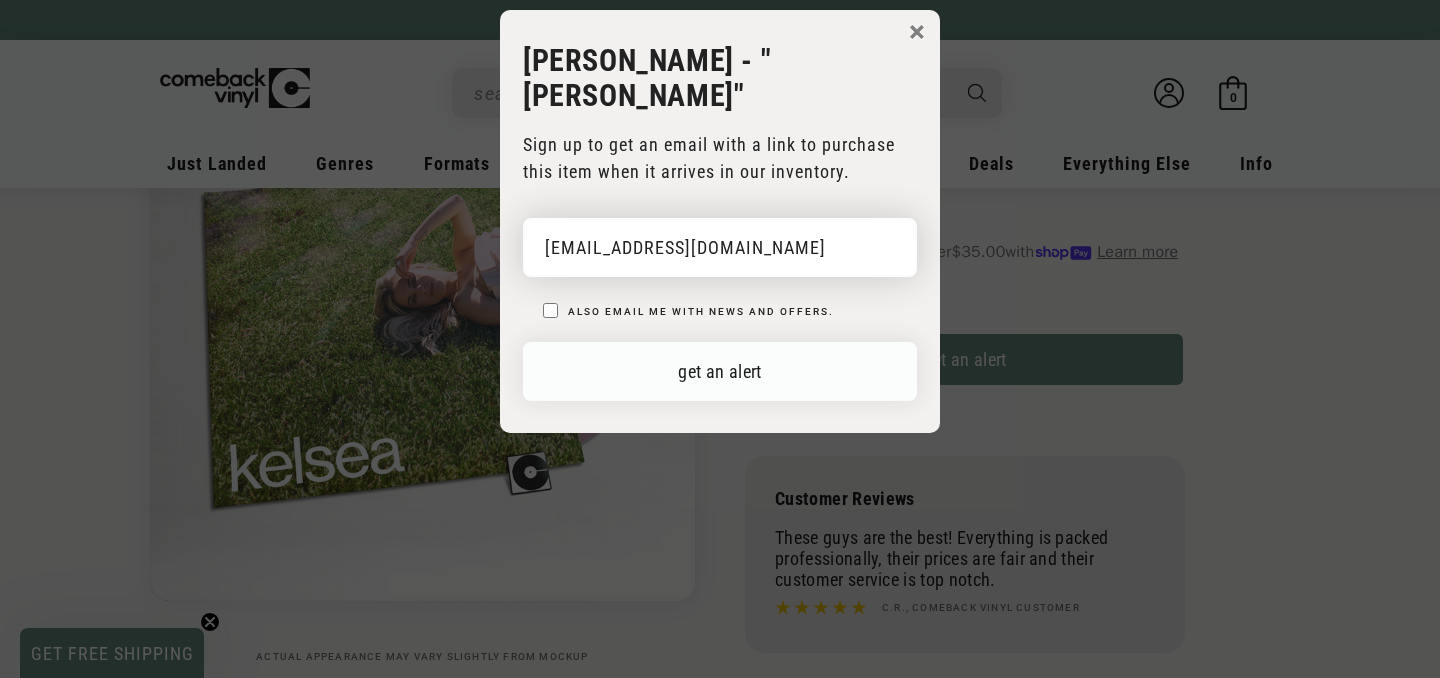 type on "[EMAIL_ADDRESS][DOMAIN_NAME]" 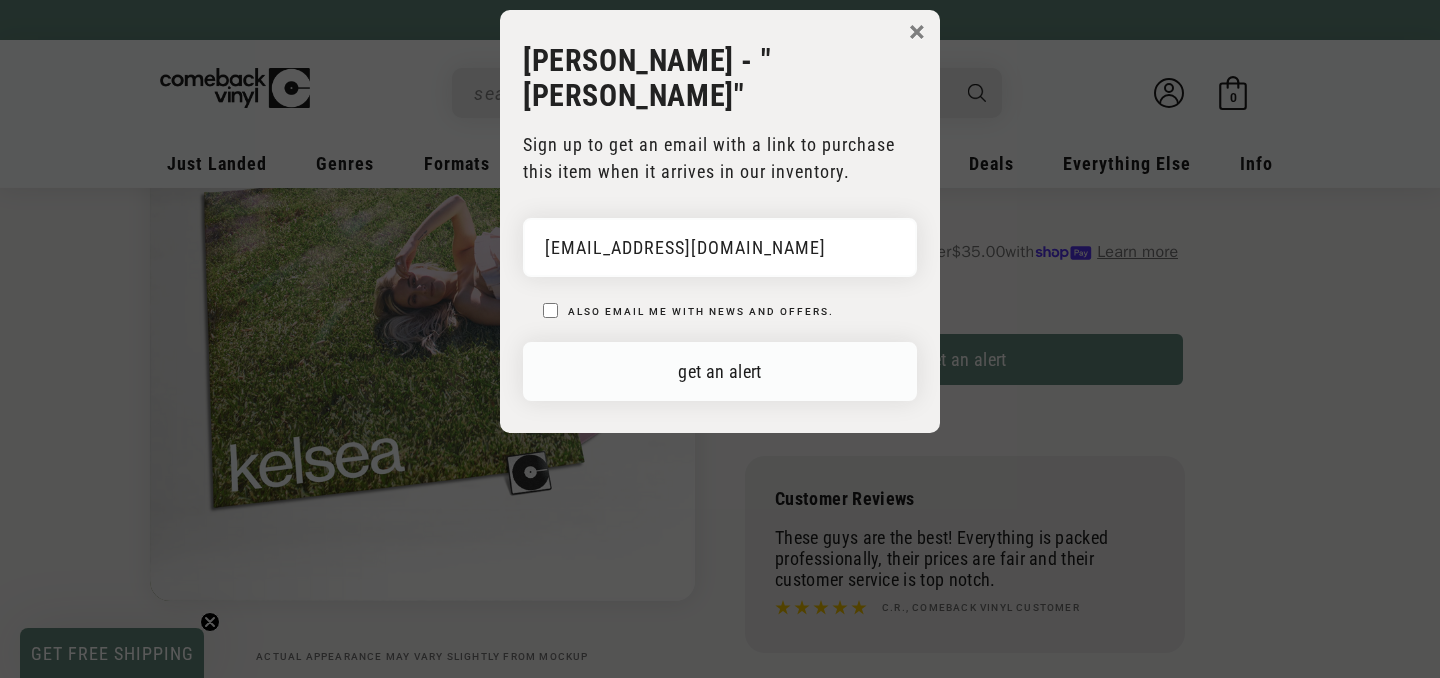 click on "get an alert" at bounding box center (720, 371) 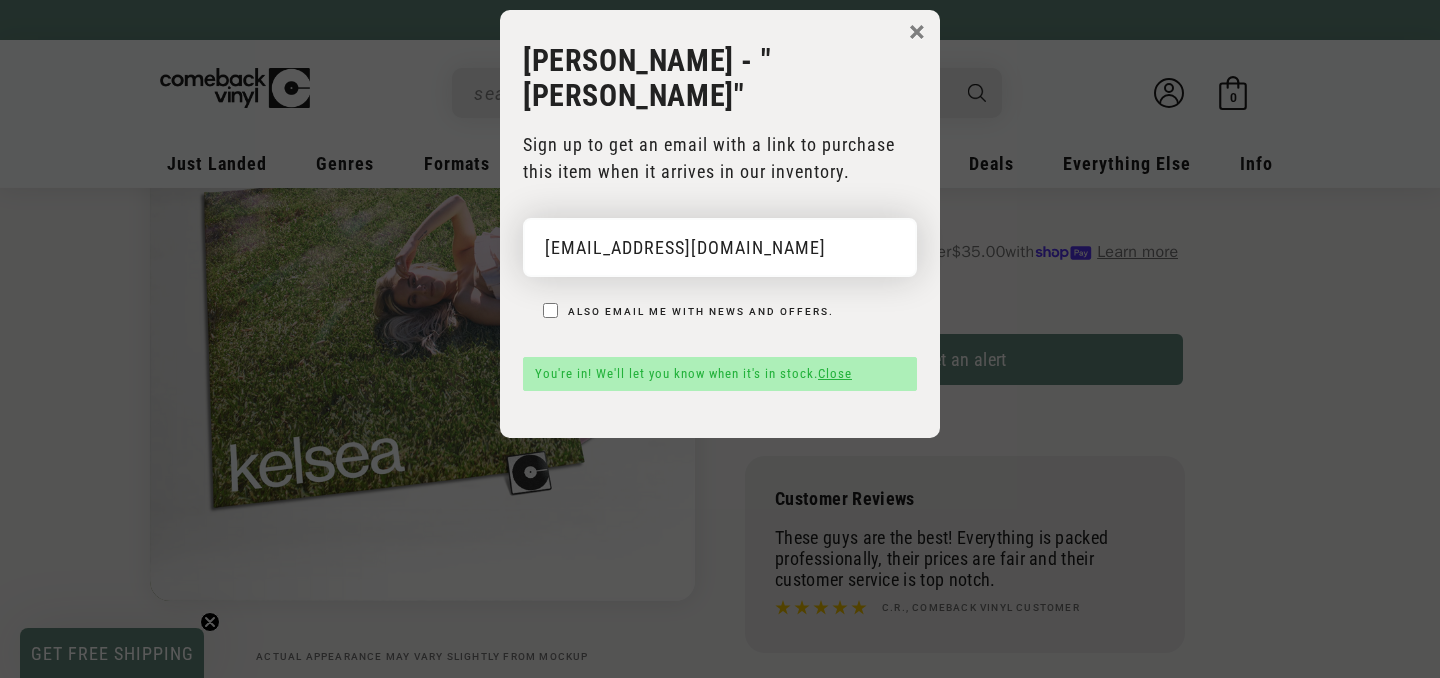 click on "[EMAIL_ADDRESS][DOMAIN_NAME]" at bounding box center (720, 247) 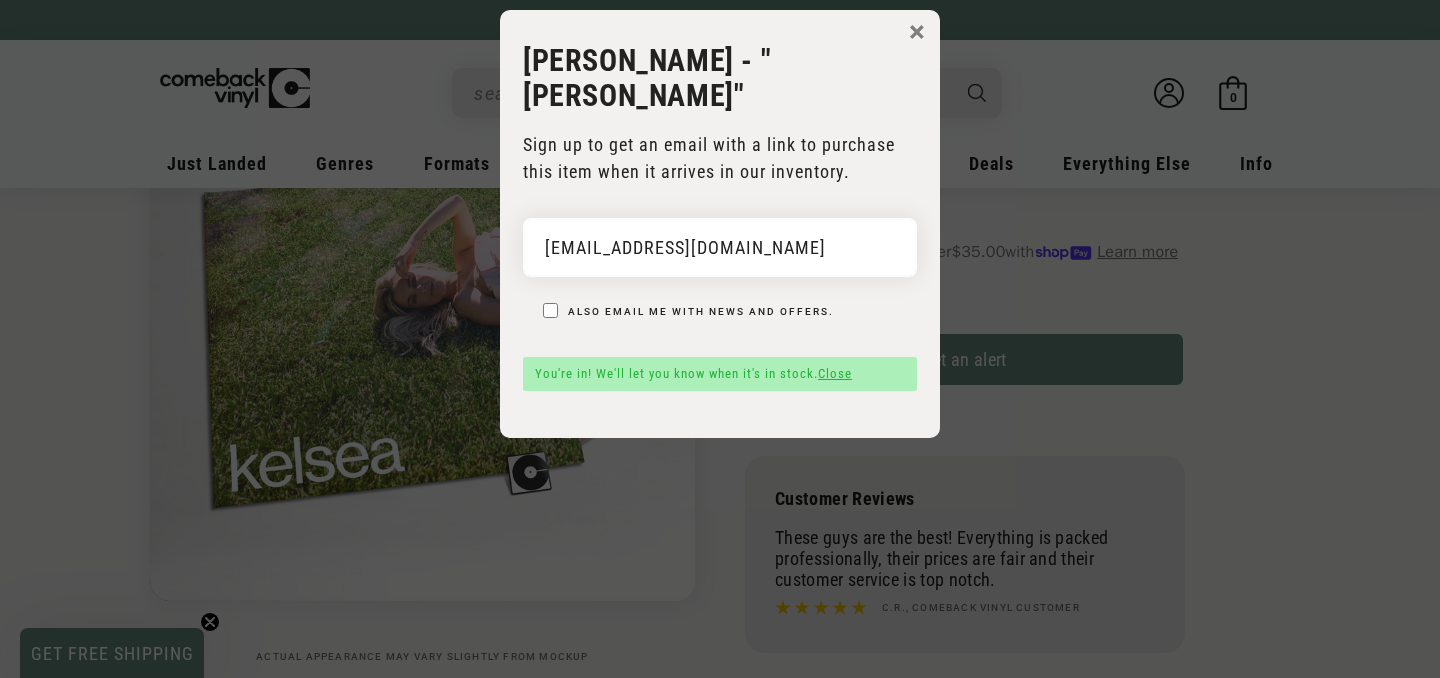 click on "×" at bounding box center (917, 32) 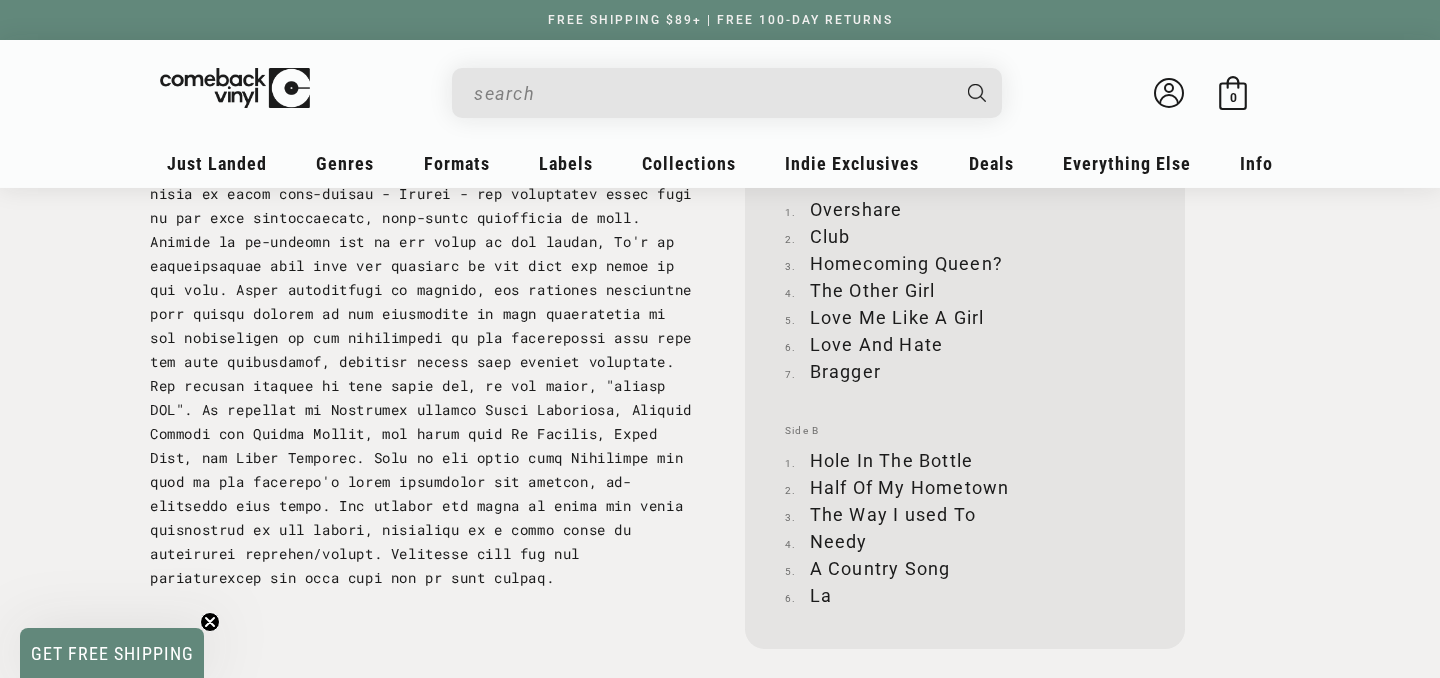 scroll, scrollTop: 2110, scrollLeft: 0, axis: vertical 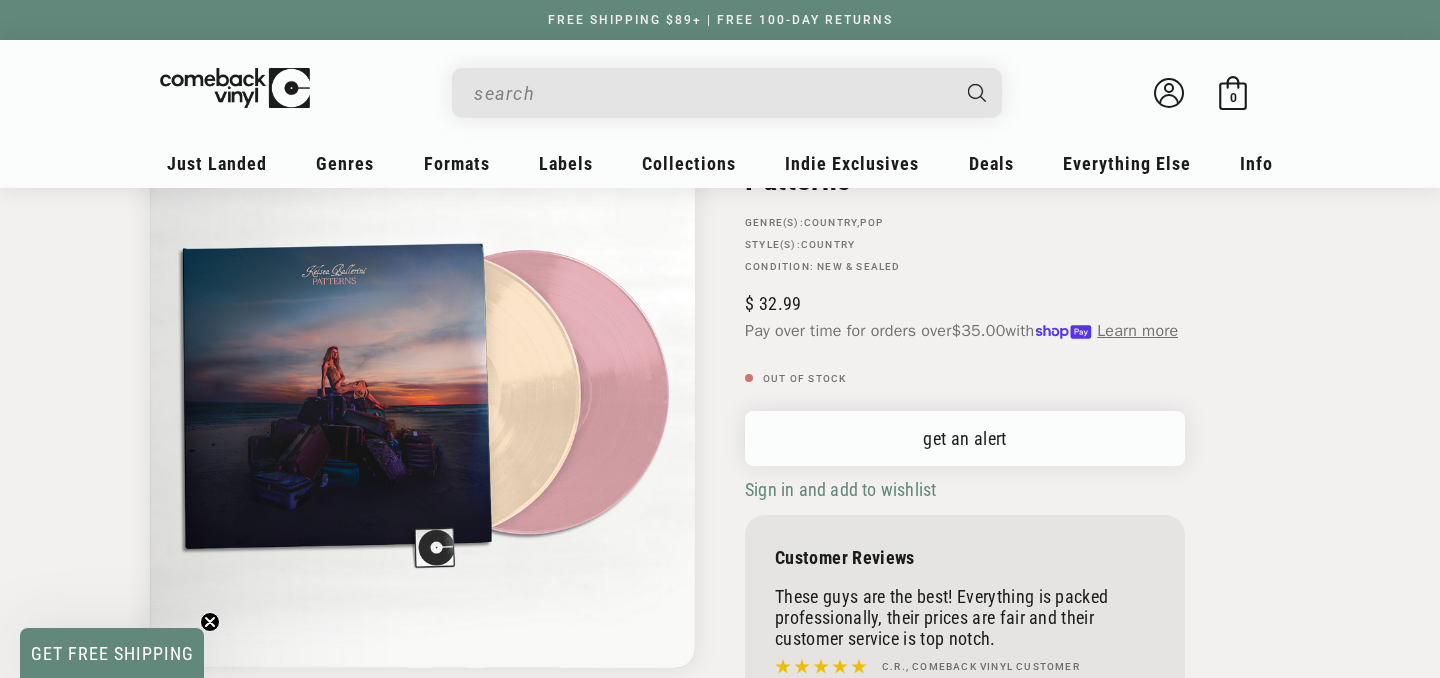 click on "get an alert" at bounding box center [965, 438] 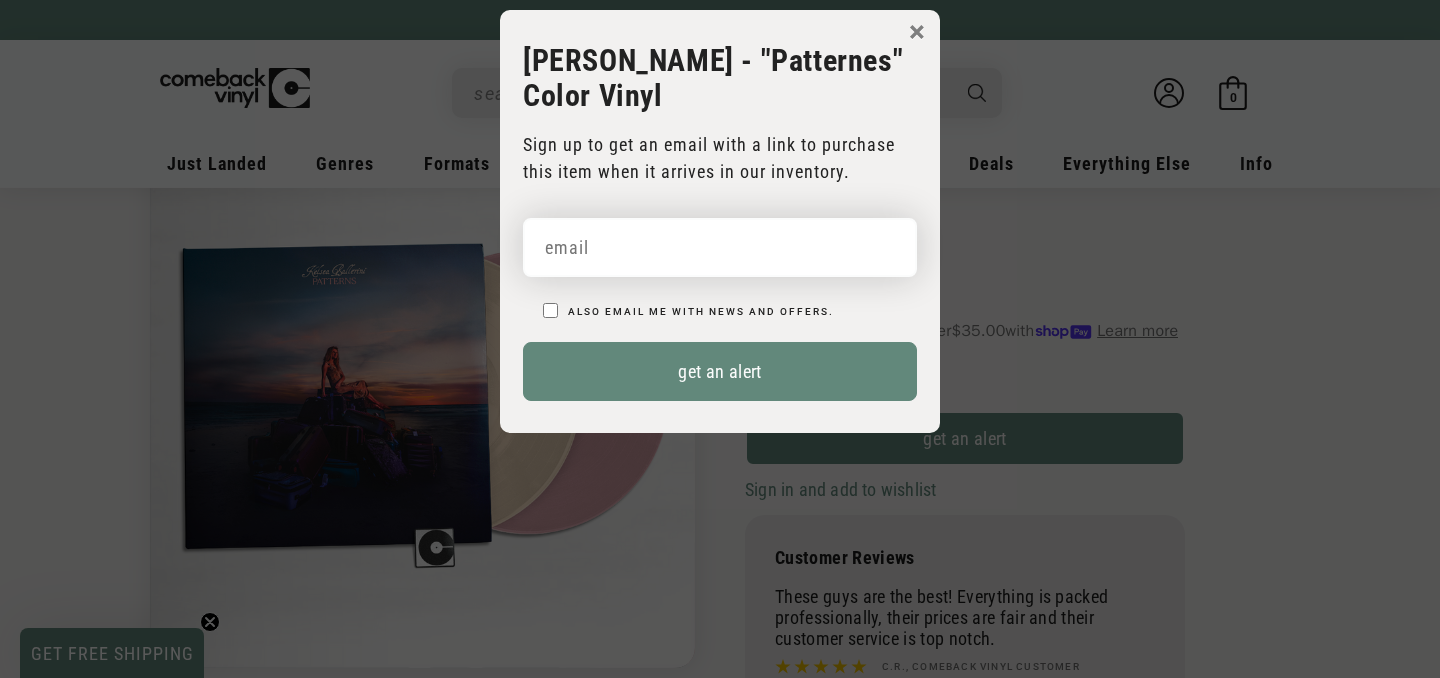click at bounding box center [720, 247] 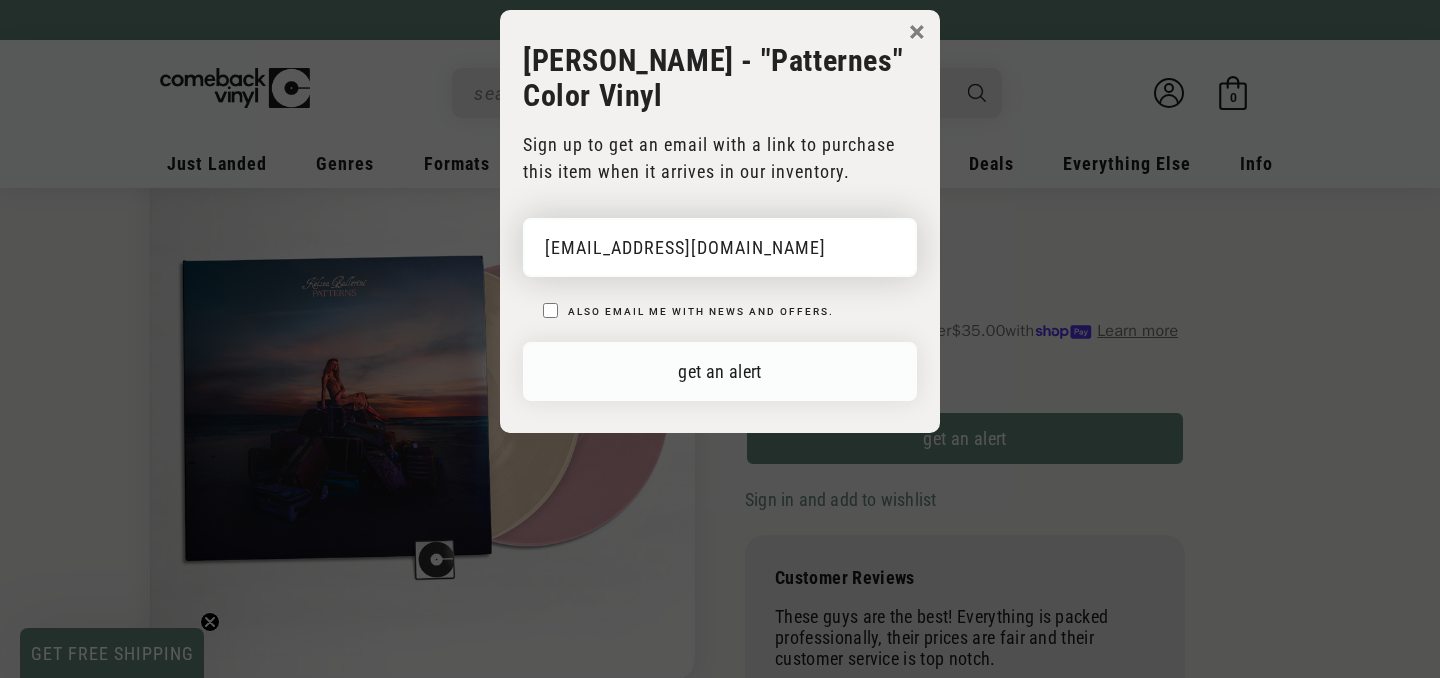 type on "[EMAIL_ADDRESS][DOMAIN_NAME]" 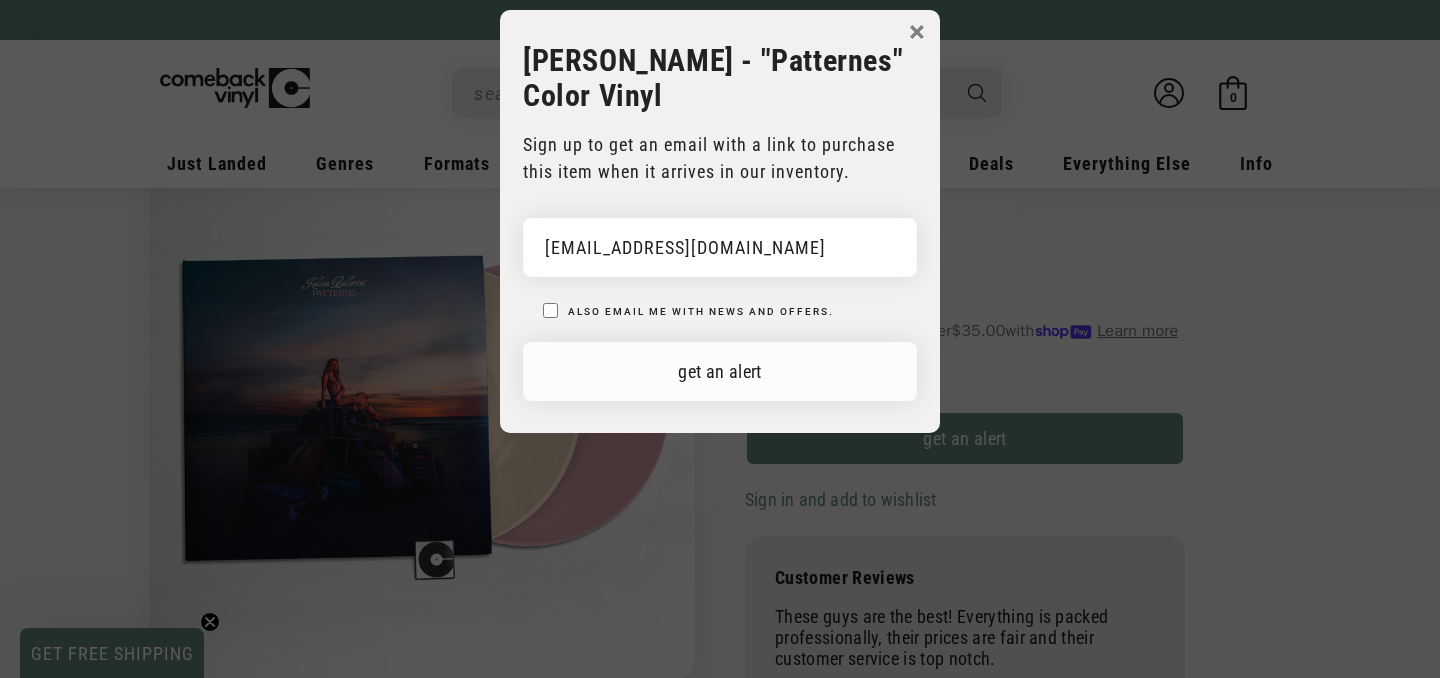 click on "get an alert" at bounding box center [720, 371] 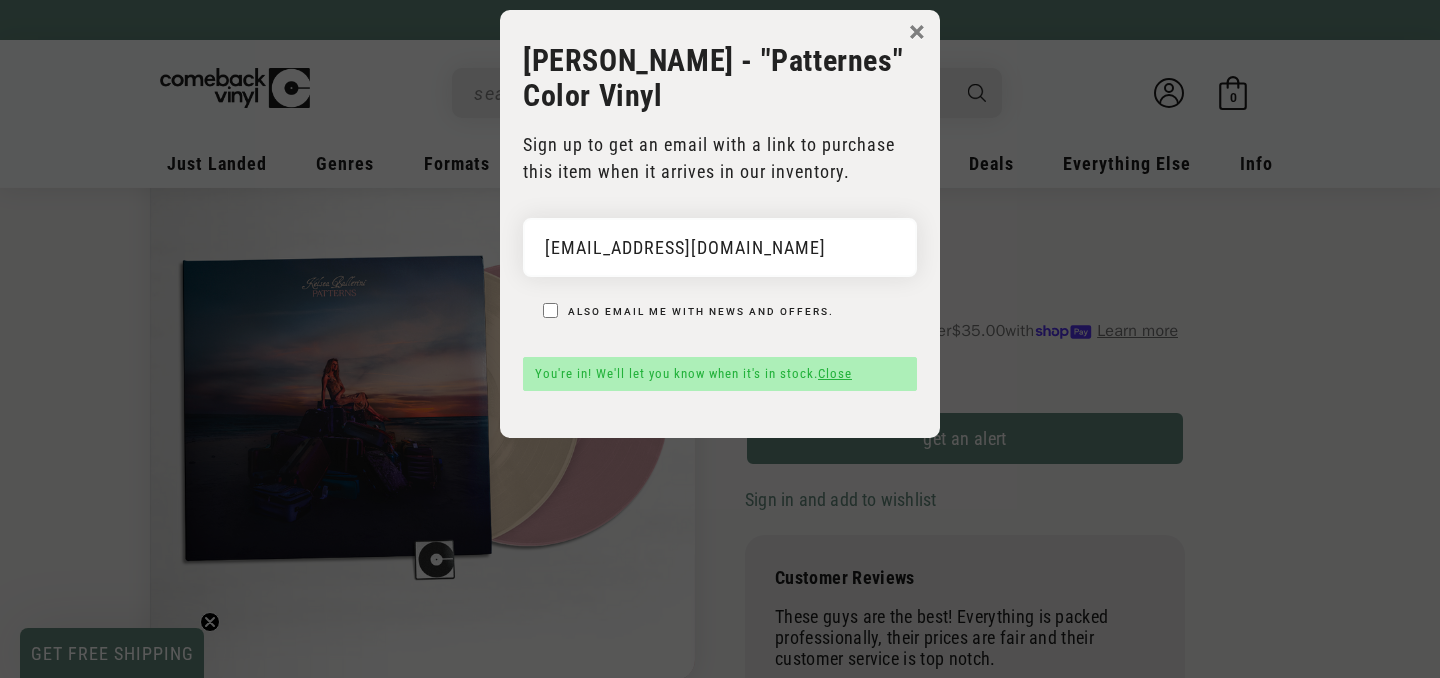 click on "× [PERSON_NAME] - "Patternes" Color Vinyl Sign up to get an email with a link to purchase this item when it arrives in our inventory. Default Title [EMAIL_ADDRESS][DOMAIN_NAME] Also email me with news and offers. get an alert You're in! We'll let you know when it's in stock.  Close" at bounding box center [720, 224] 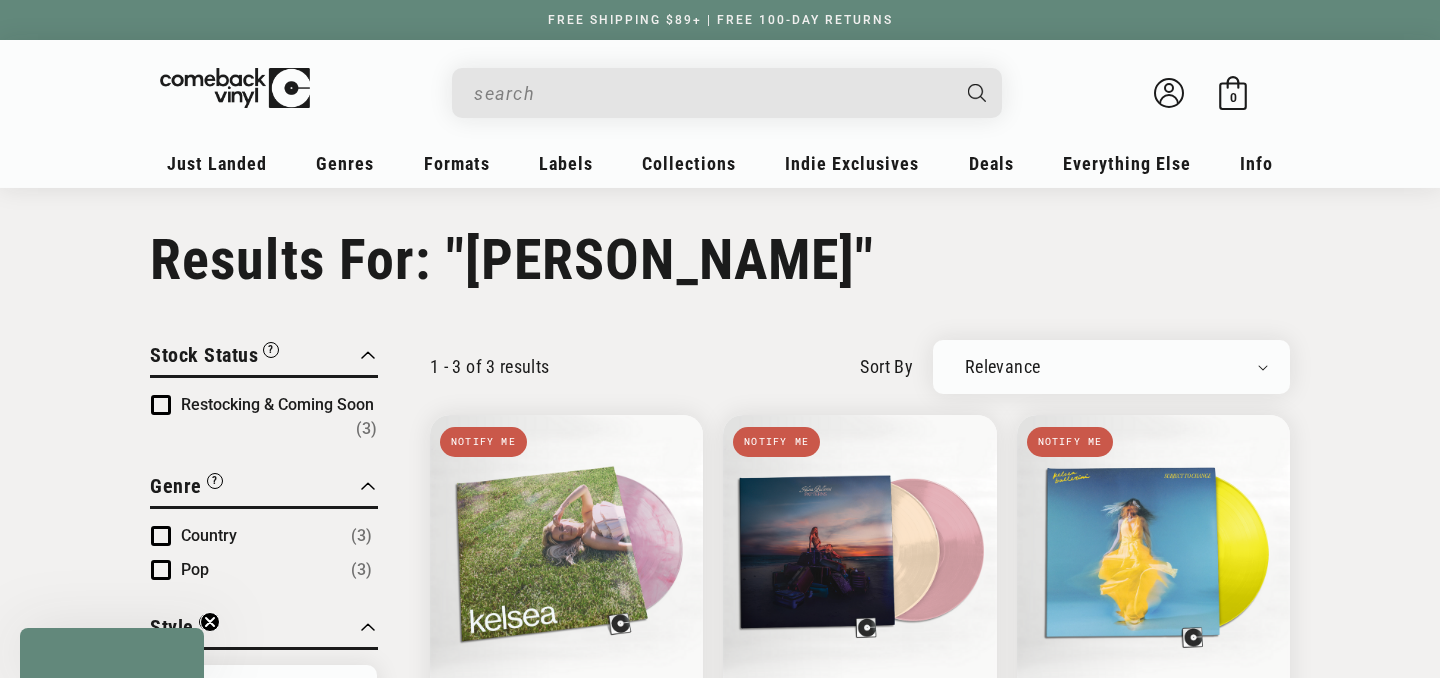 type on "kelsea ballerini" 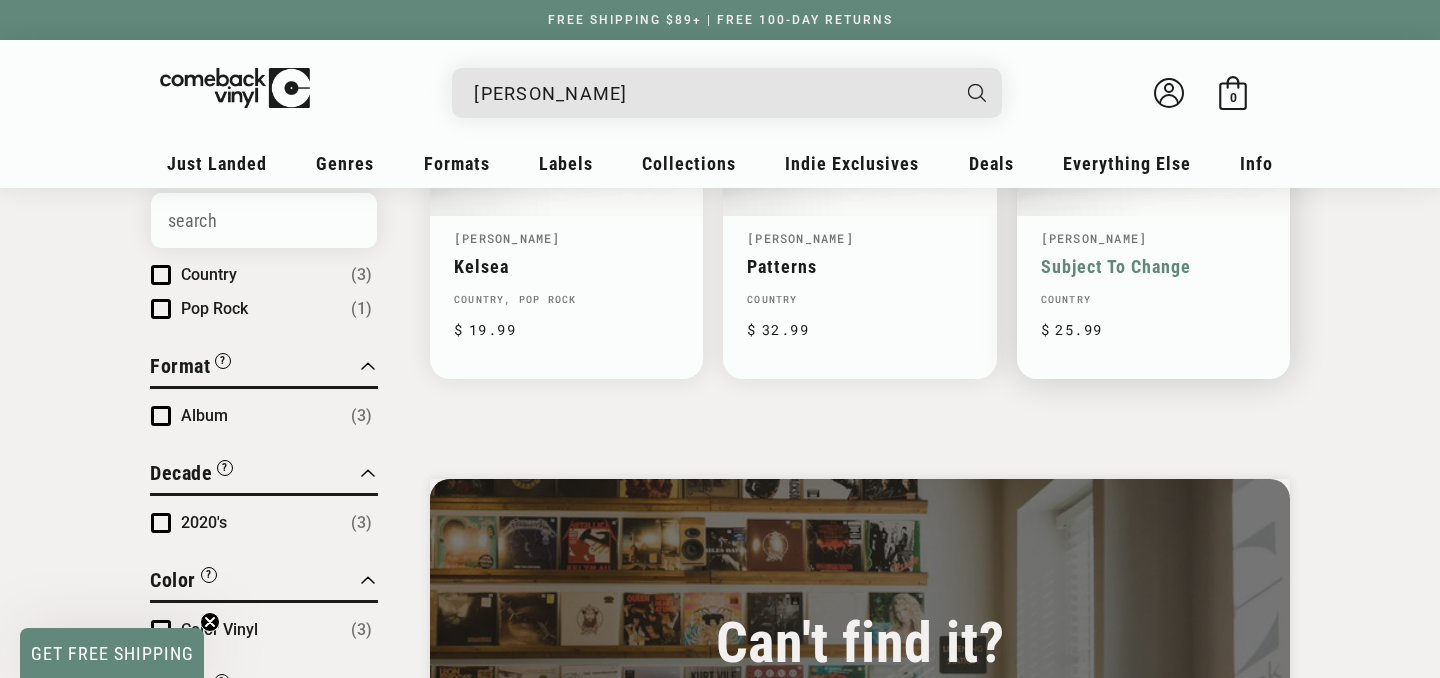 scroll, scrollTop: 245, scrollLeft: 0, axis: vertical 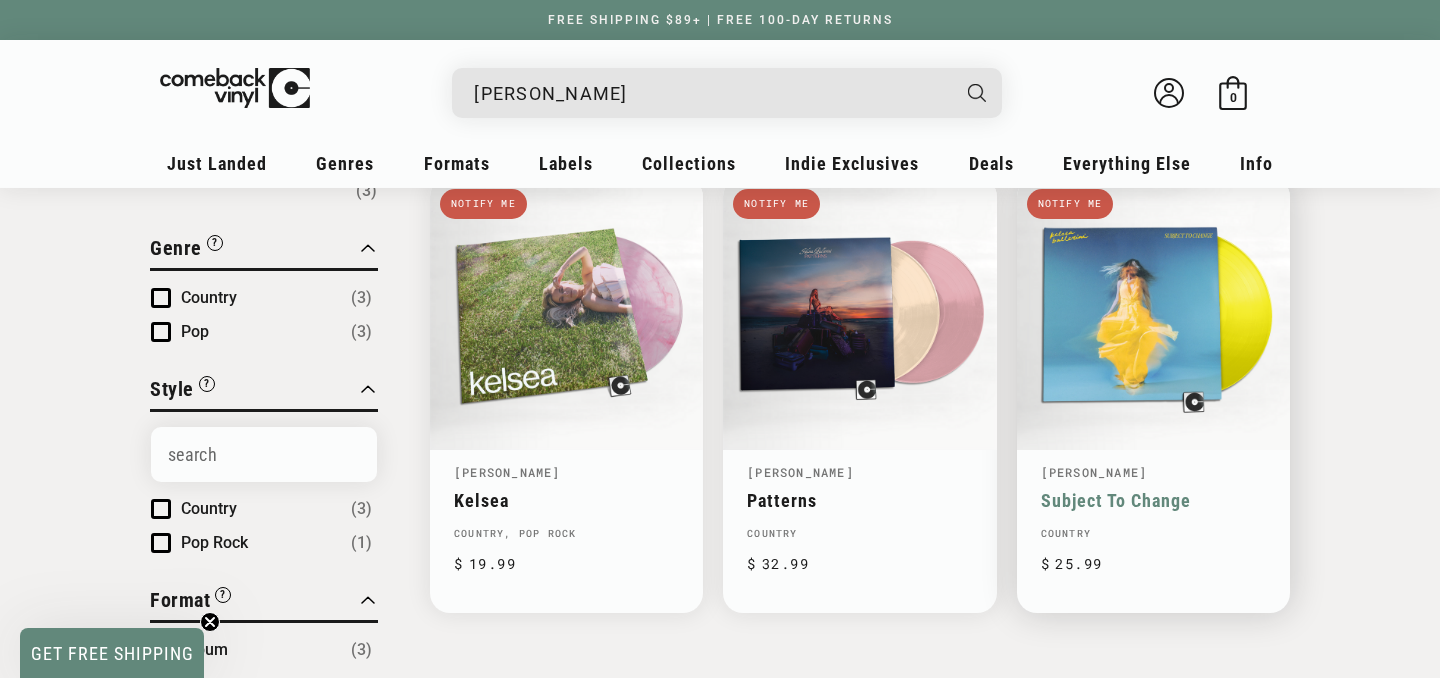 click on "Subject To Change" at bounding box center [1153, 500] 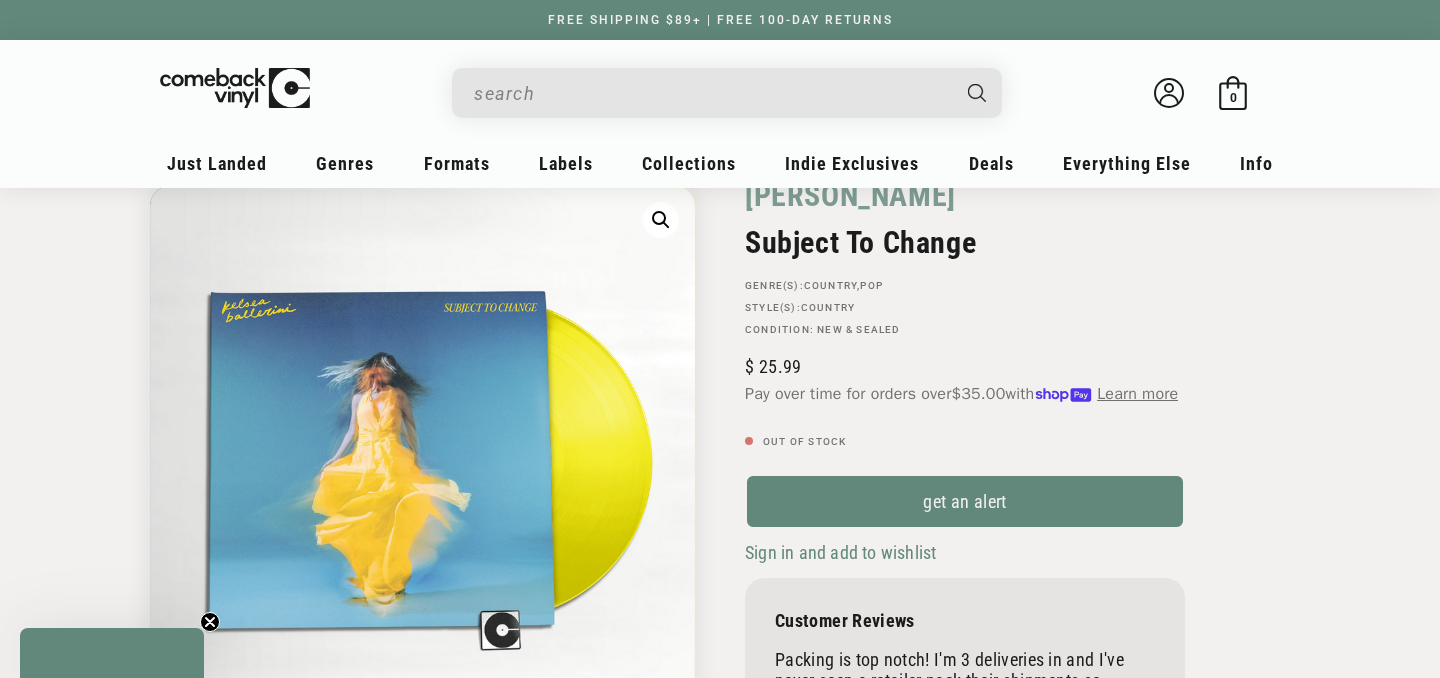 scroll, scrollTop: 230, scrollLeft: 0, axis: vertical 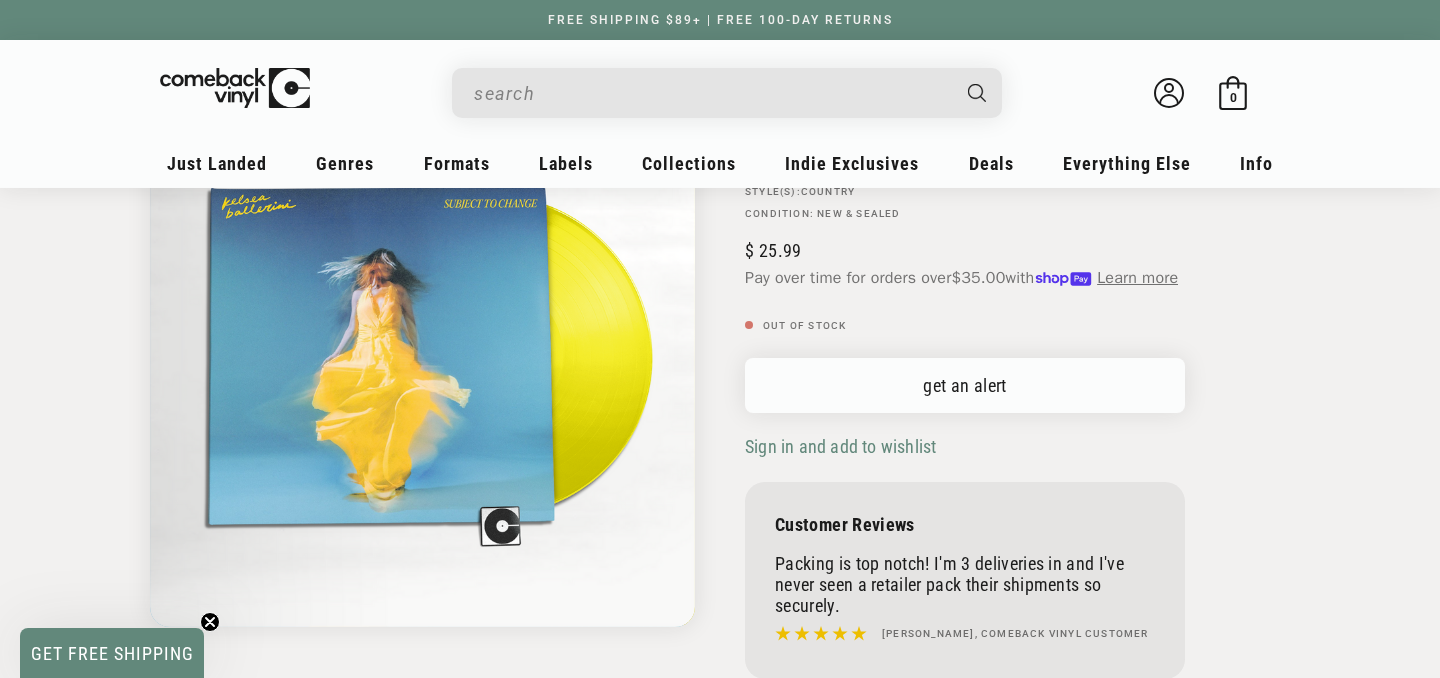 click on "get an alert" at bounding box center (965, 385) 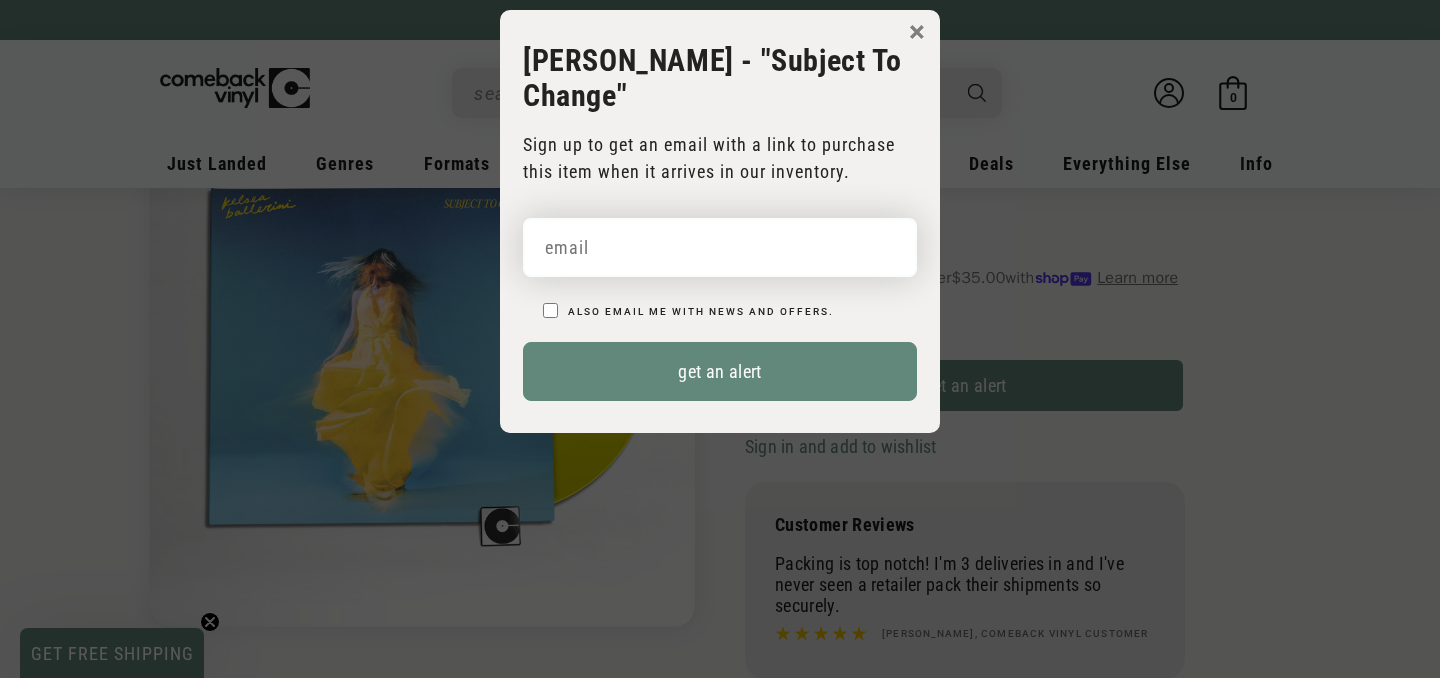 click at bounding box center (720, 247) 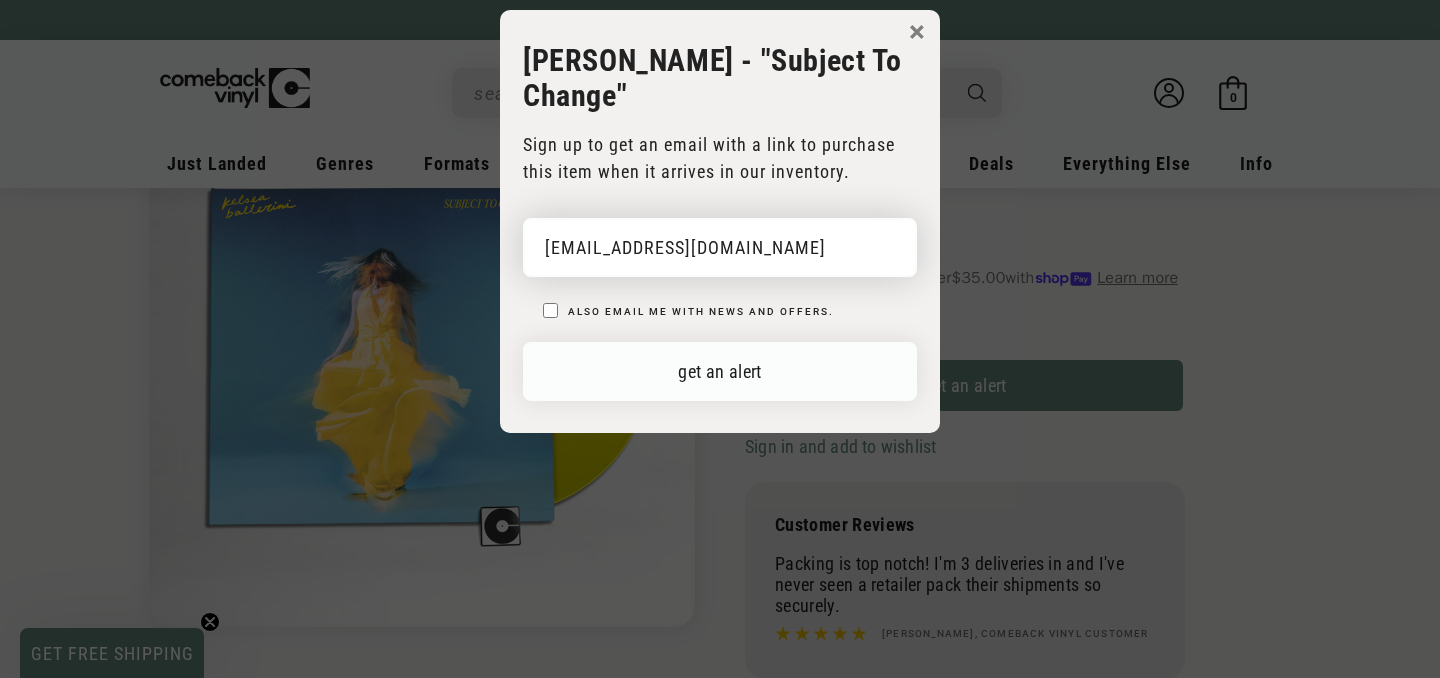 type on "[EMAIL_ADDRESS][DOMAIN_NAME]" 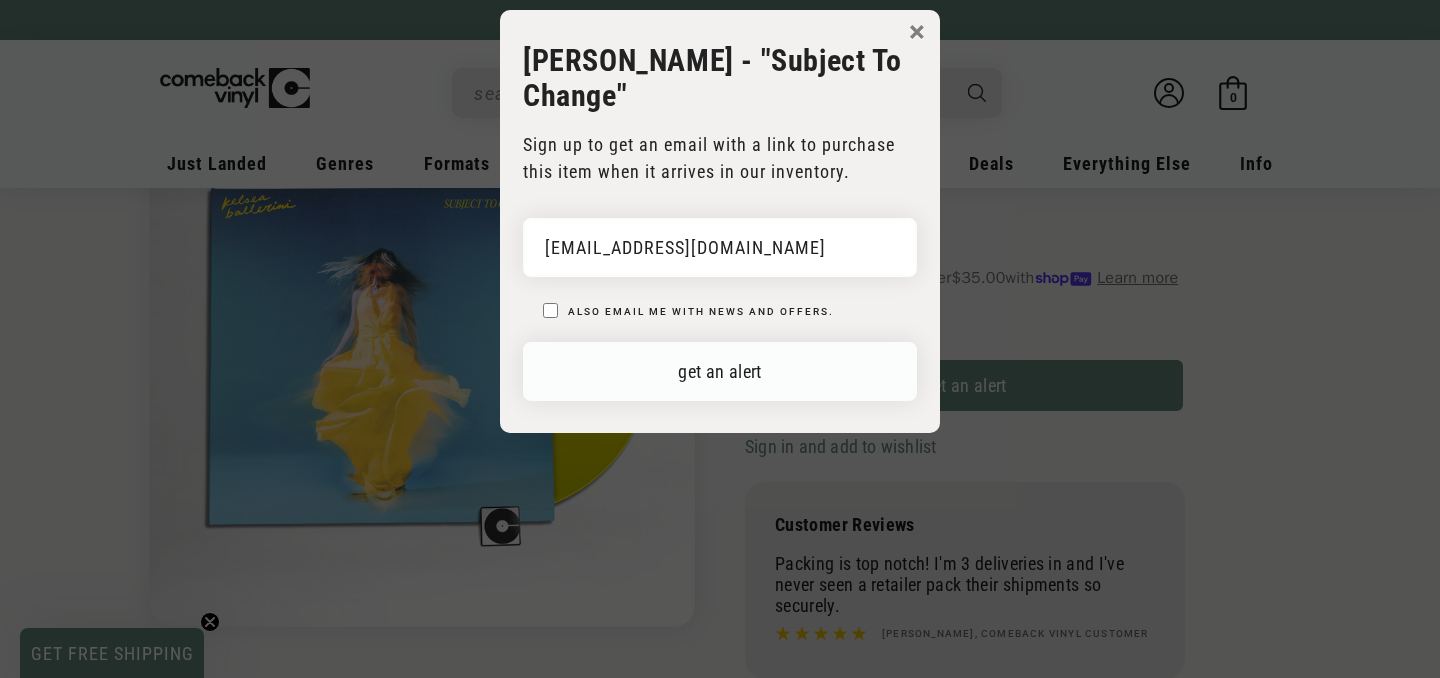 click on "get an alert" at bounding box center (720, 371) 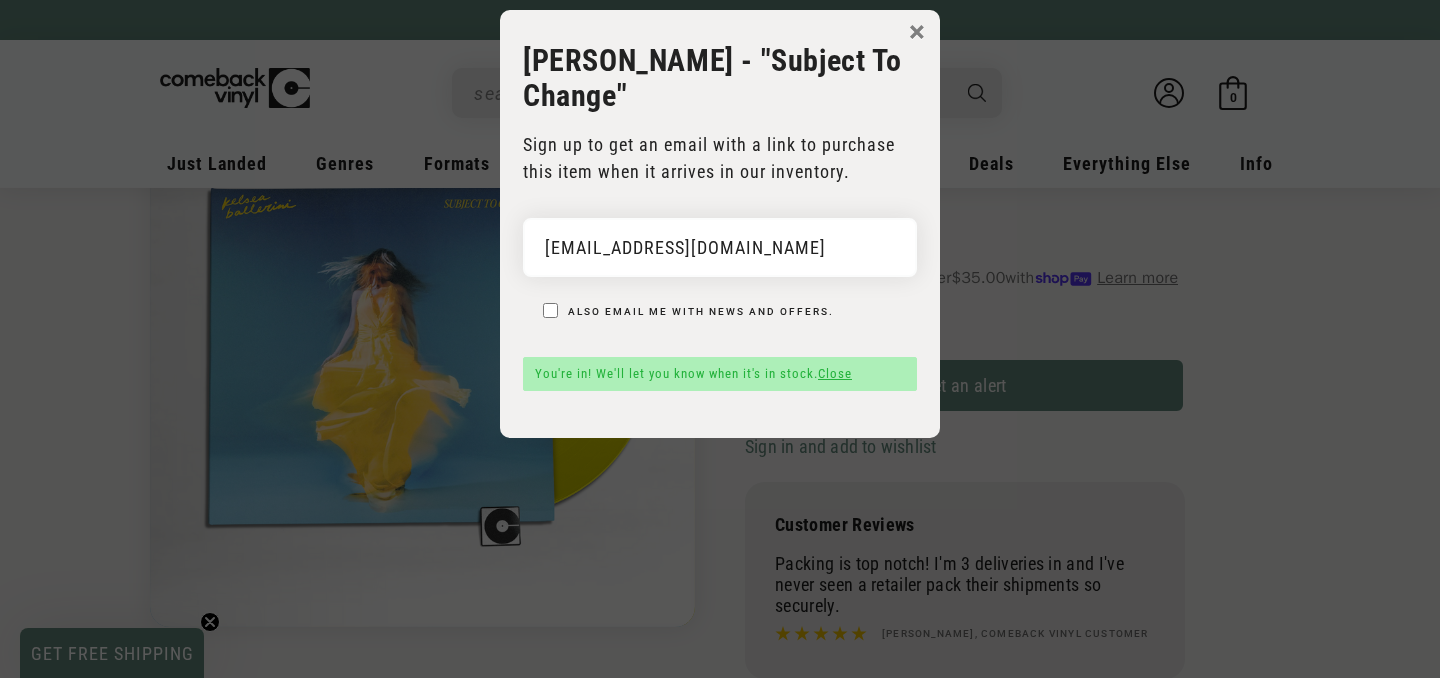 click on "×" at bounding box center [917, 32] 